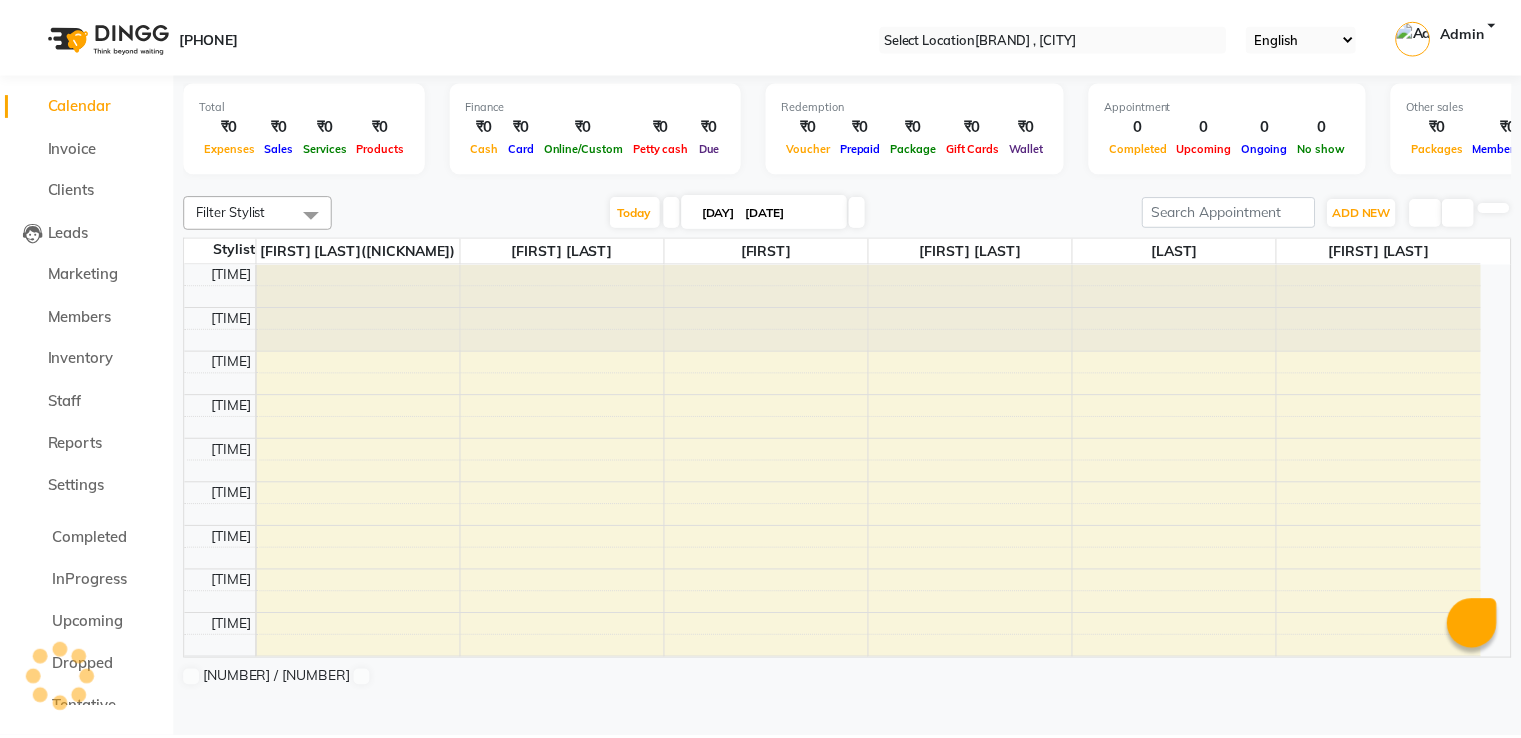 scroll, scrollTop: 0, scrollLeft: 0, axis: both 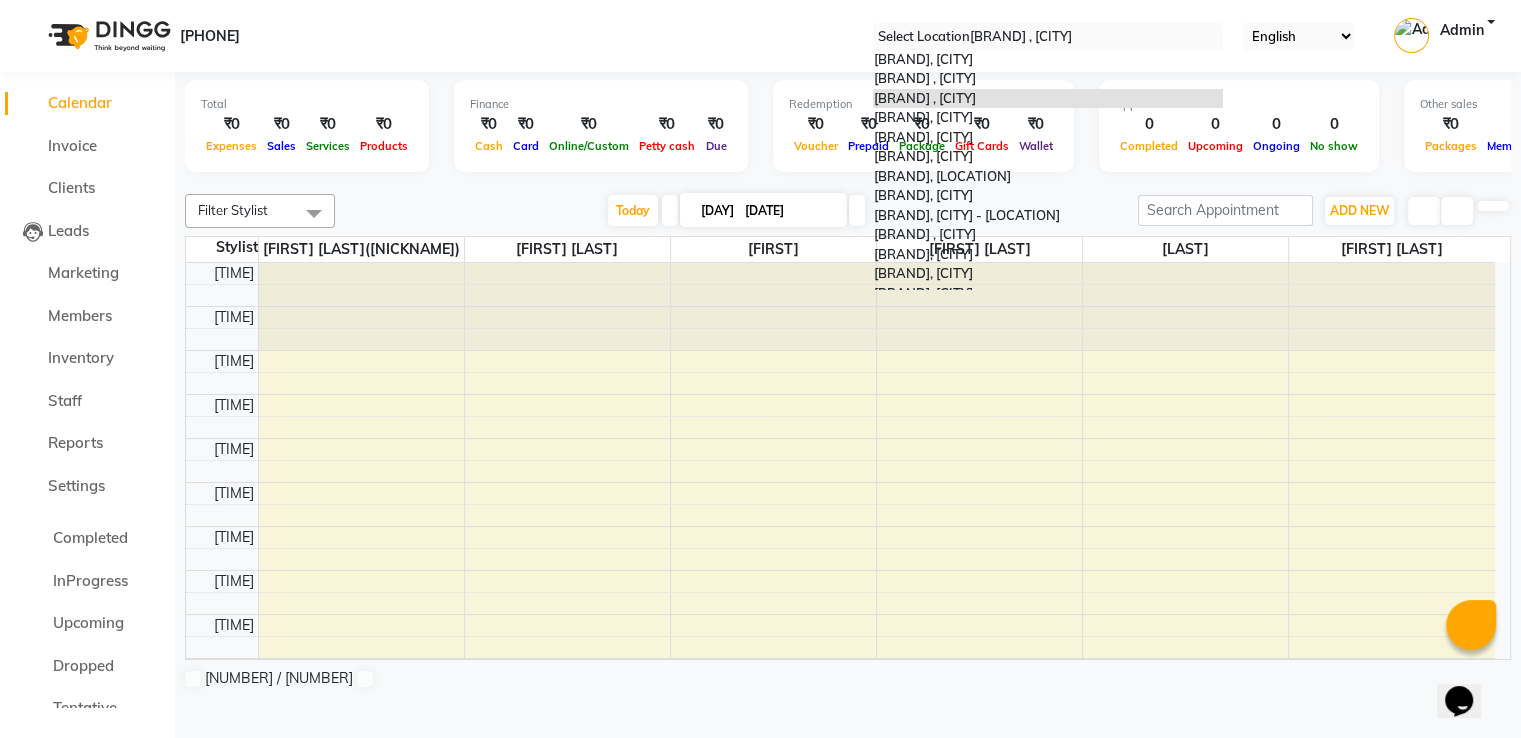 click at bounding box center [1048, 37] 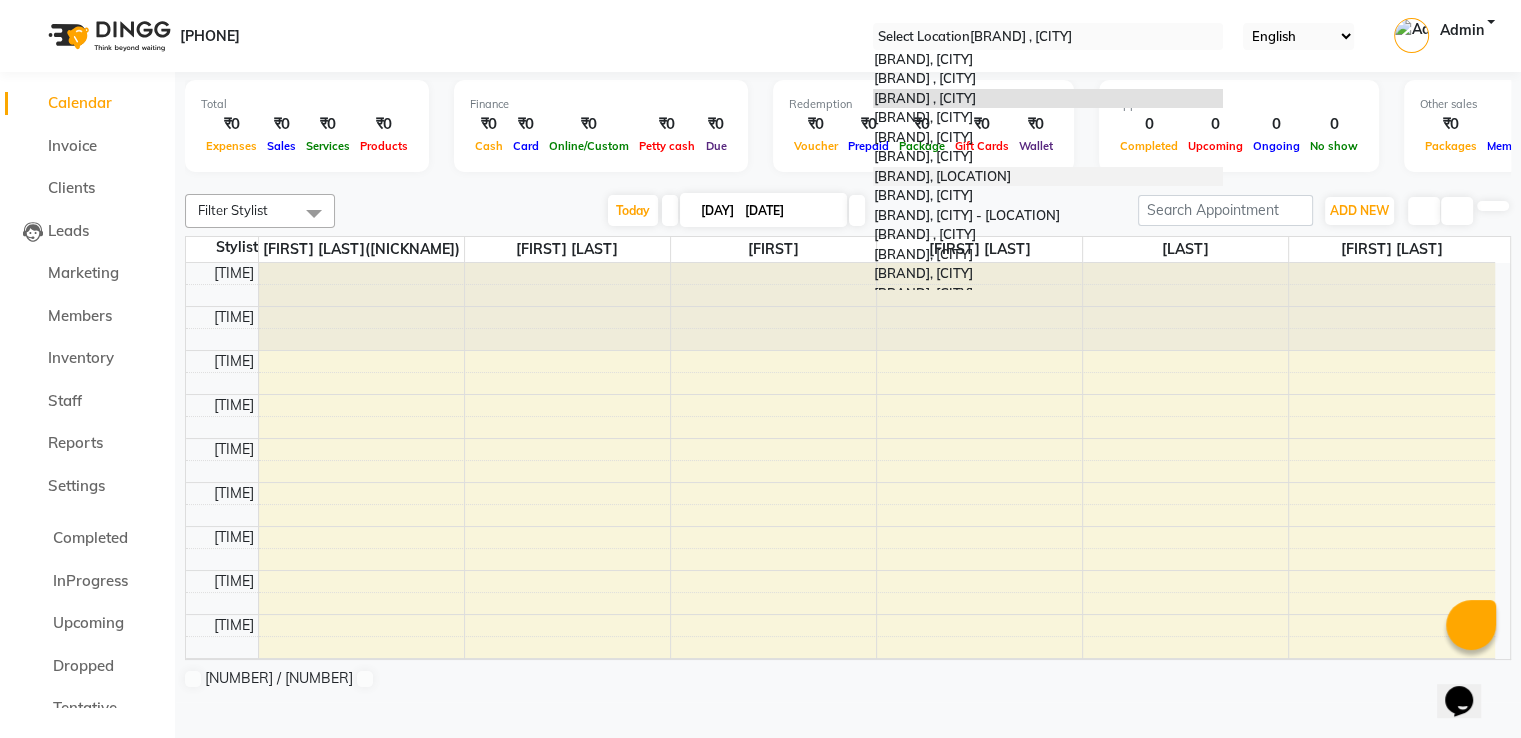 click on "Headmasters, [CITY]" at bounding box center [941, 176] 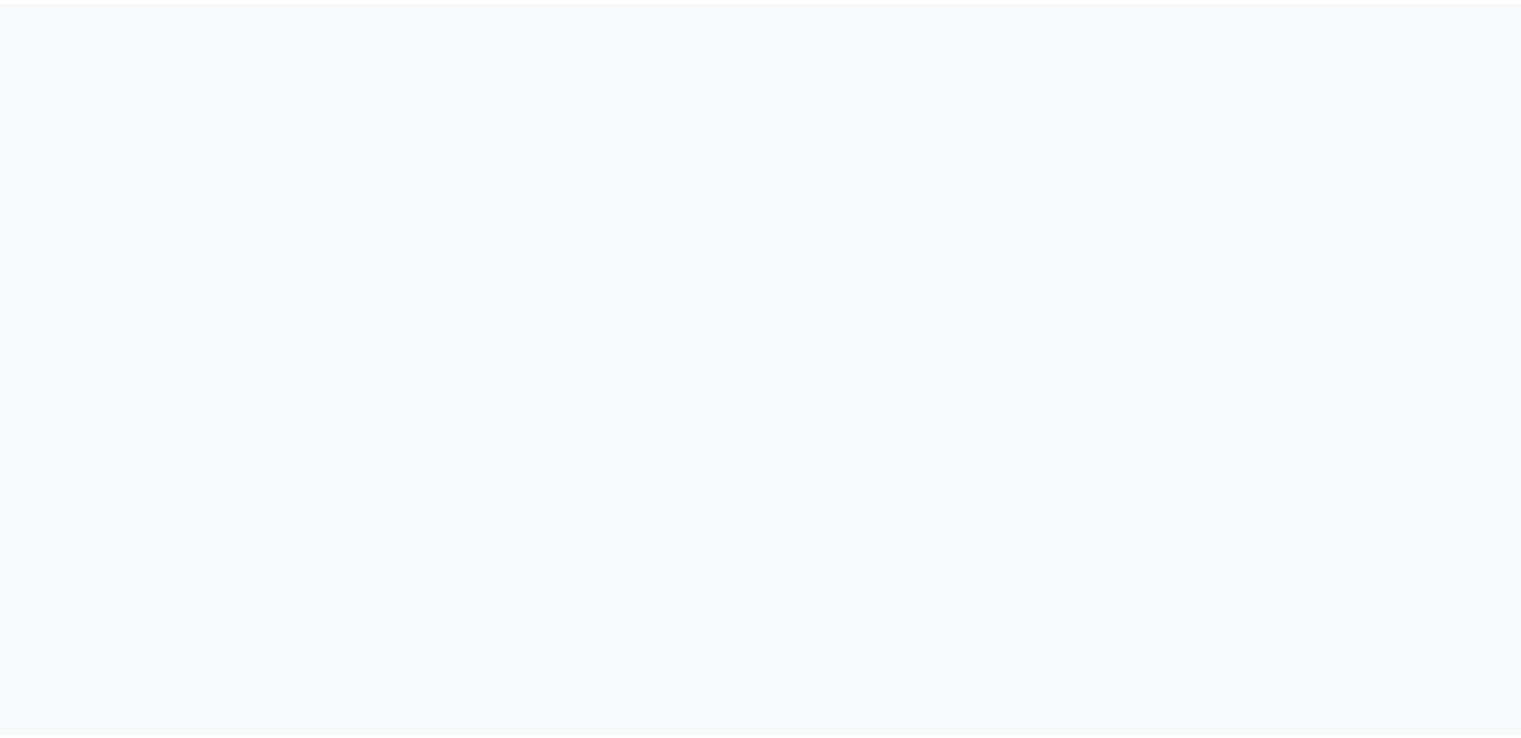 scroll, scrollTop: 0, scrollLeft: 0, axis: both 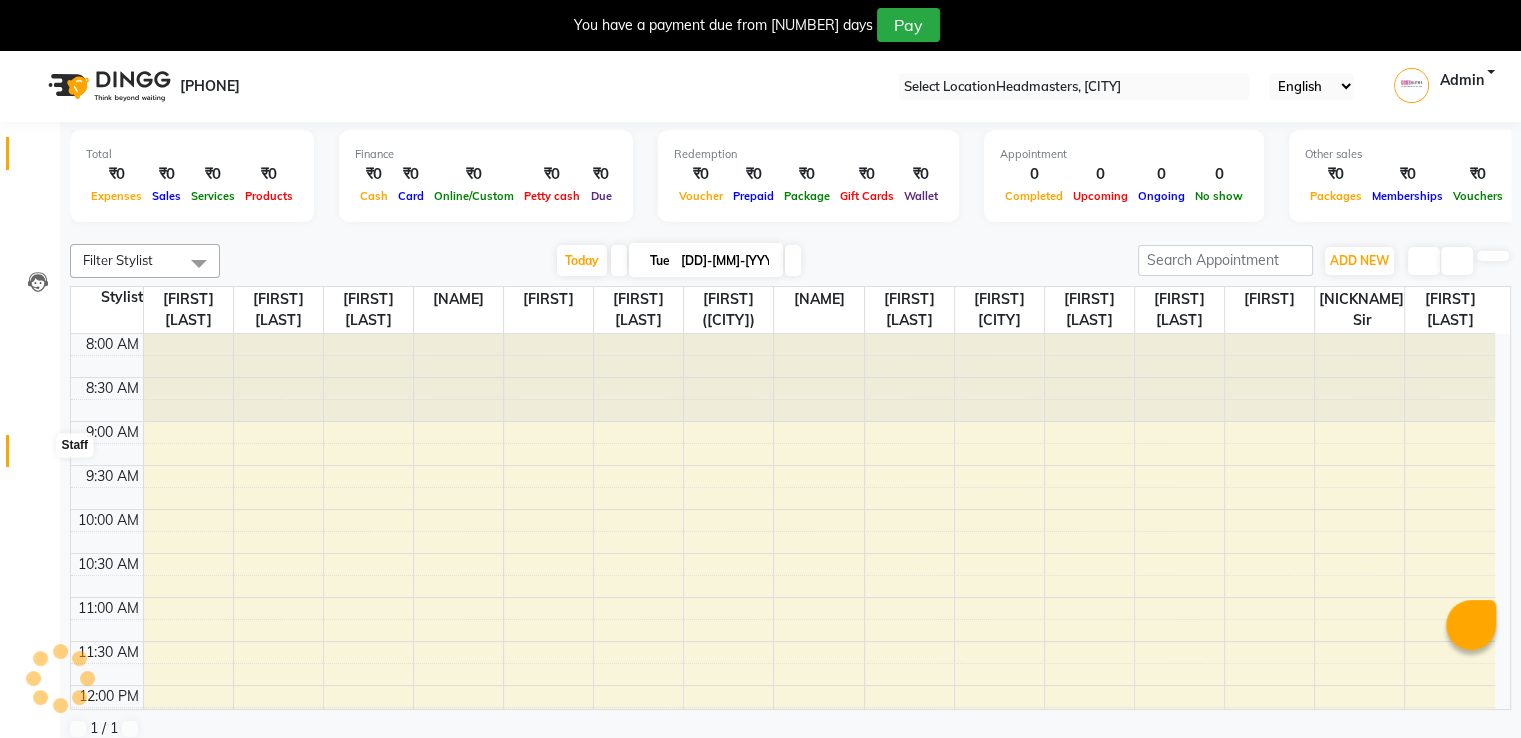 click at bounding box center [37, 456] 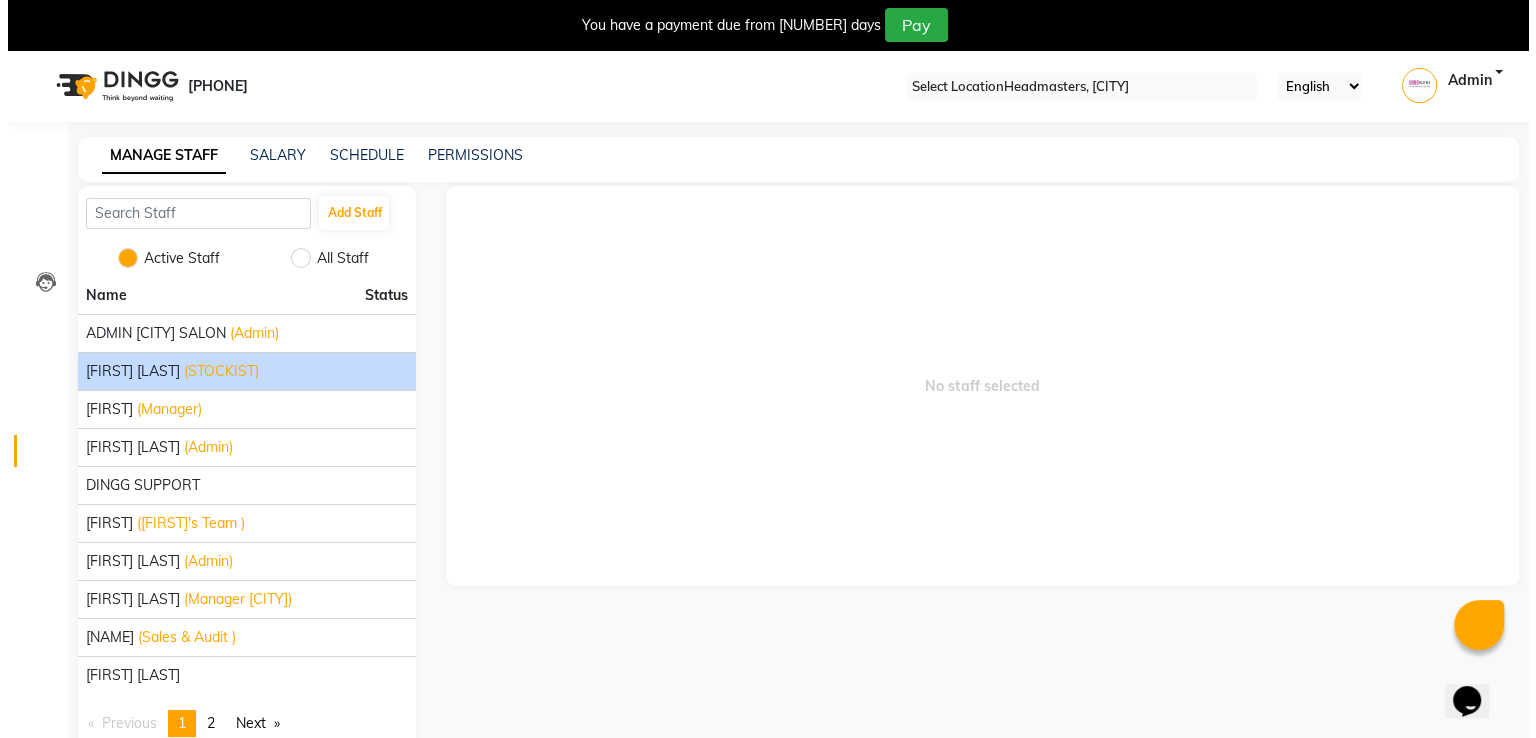 scroll, scrollTop: 0, scrollLeft: 0, axis: both 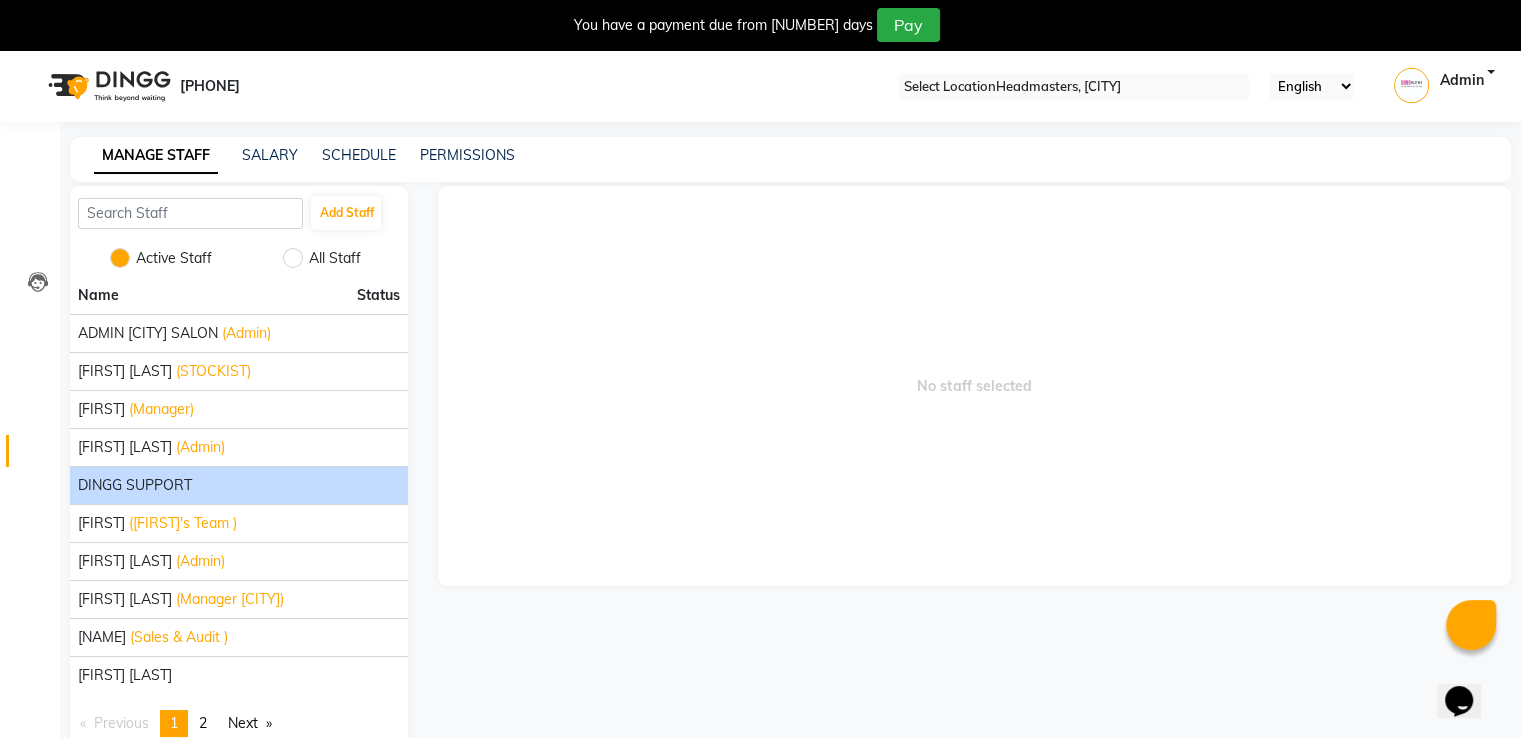 click on "DINGG SUPPORT" at bounding box center [239, 333] 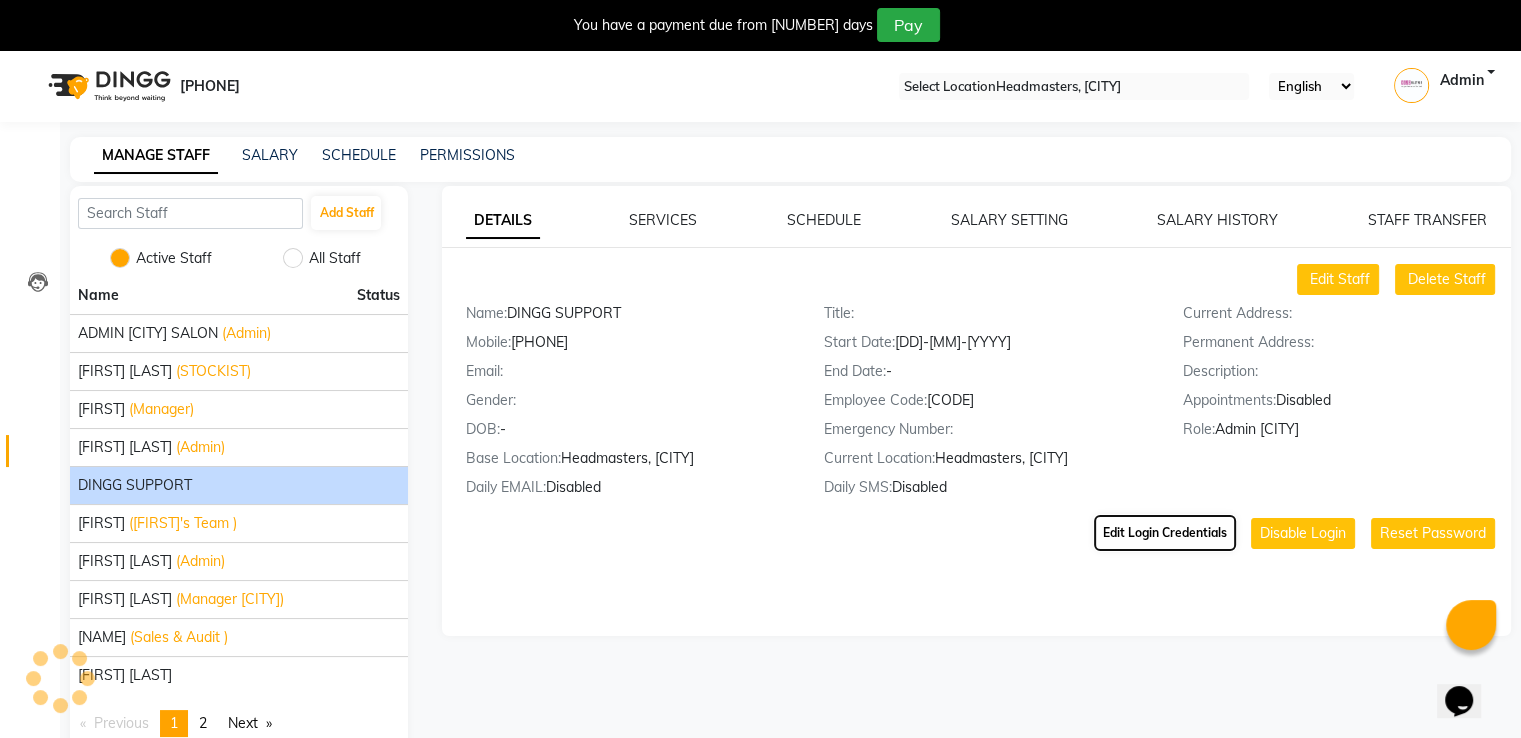 click on "Edit Login Credentials" at bounding box center (1165, 533) 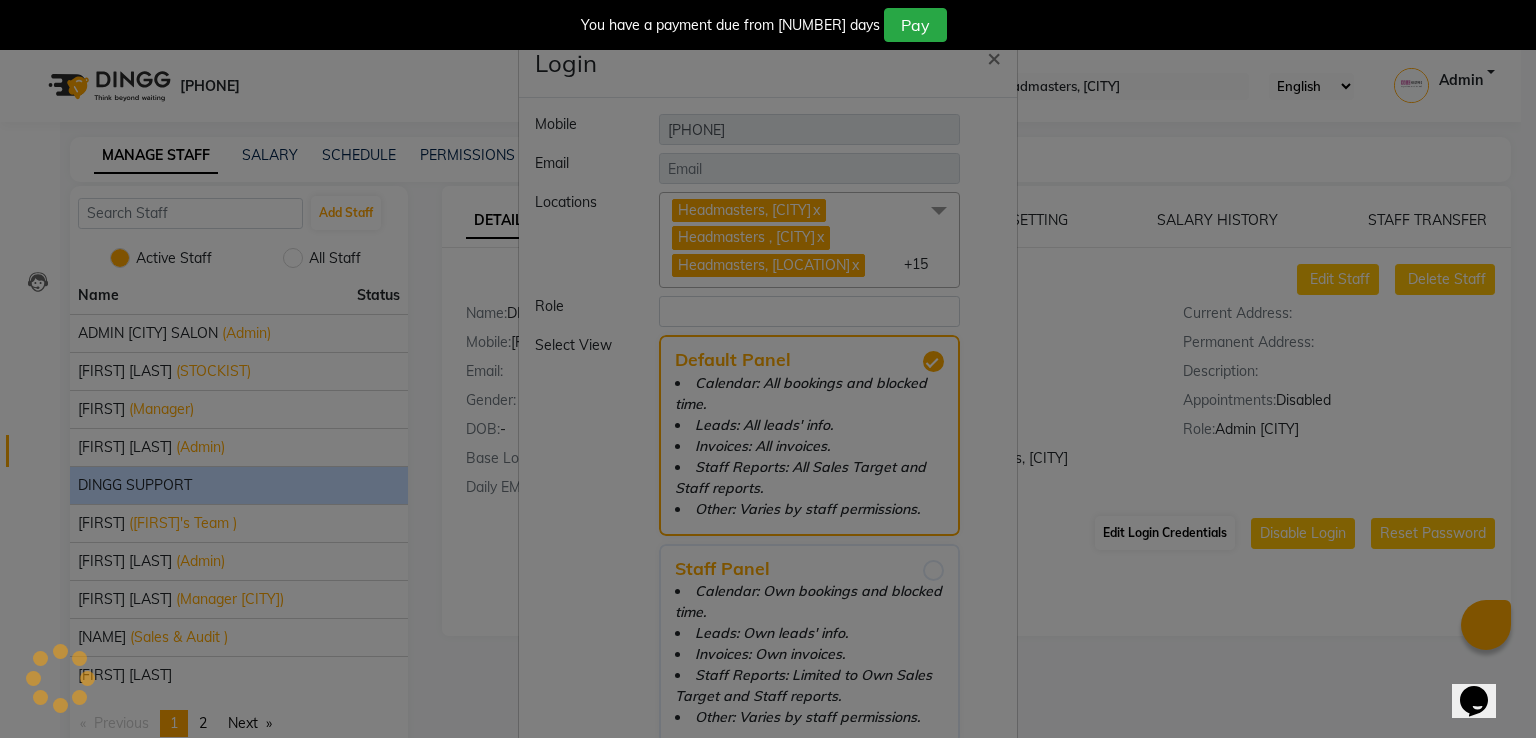 click on "Login × Mobile [PHONE] Email Locations Headmasters, [LOCATION]  x Headmasters , [LOCATION]  x Headmasters, [LOCATION]  x Headmasters, [LOCATION]  x Headmasters, [LOCATION]  x Headmasters, HO  x Headmasters, [LOCATION]  x Headmasters, [LOCATION] - Elan Epic Mall   x HEADMASTERS , [LOCATION]  x Headmasters, [LOCATION]  x Headmasters, [LOCATION]   x Headmasters, [LOCATION]  x Headmasters, [LOCATION] - Golf Course Road  x Headmasters, [LOCATION]  x Headmasters, [LOCATION]  x Headmasters, [LOCATION]  x Headmasters, [LOCATION]  x Headmasters , [LOCATION]   x +15 Headmasters, [LOCATION] Headmasters , [LOCATION] Headmasters, [LOCATION] Headmasters, [LOCATION] Headmasters, [LOCATION] Headmasters, HO Headmasters, [LOCATION] Headmasters, [LOCATION] - Elan Epic Mall  HEADMASTERS , [LOCATION] Headmasters, [LOCATION] Headmasters, [LOCATION] Headmasters, [LOCATION] Headmasters, [LOCATION] Headmasters, [LOCATION] Headmasters, [LOCATION] Headmasters, [LOCATION] Headmasters, [LOCATION] Headmasters , [LOCATION]  Role Select Role Update" at bounding box center (768, 369) 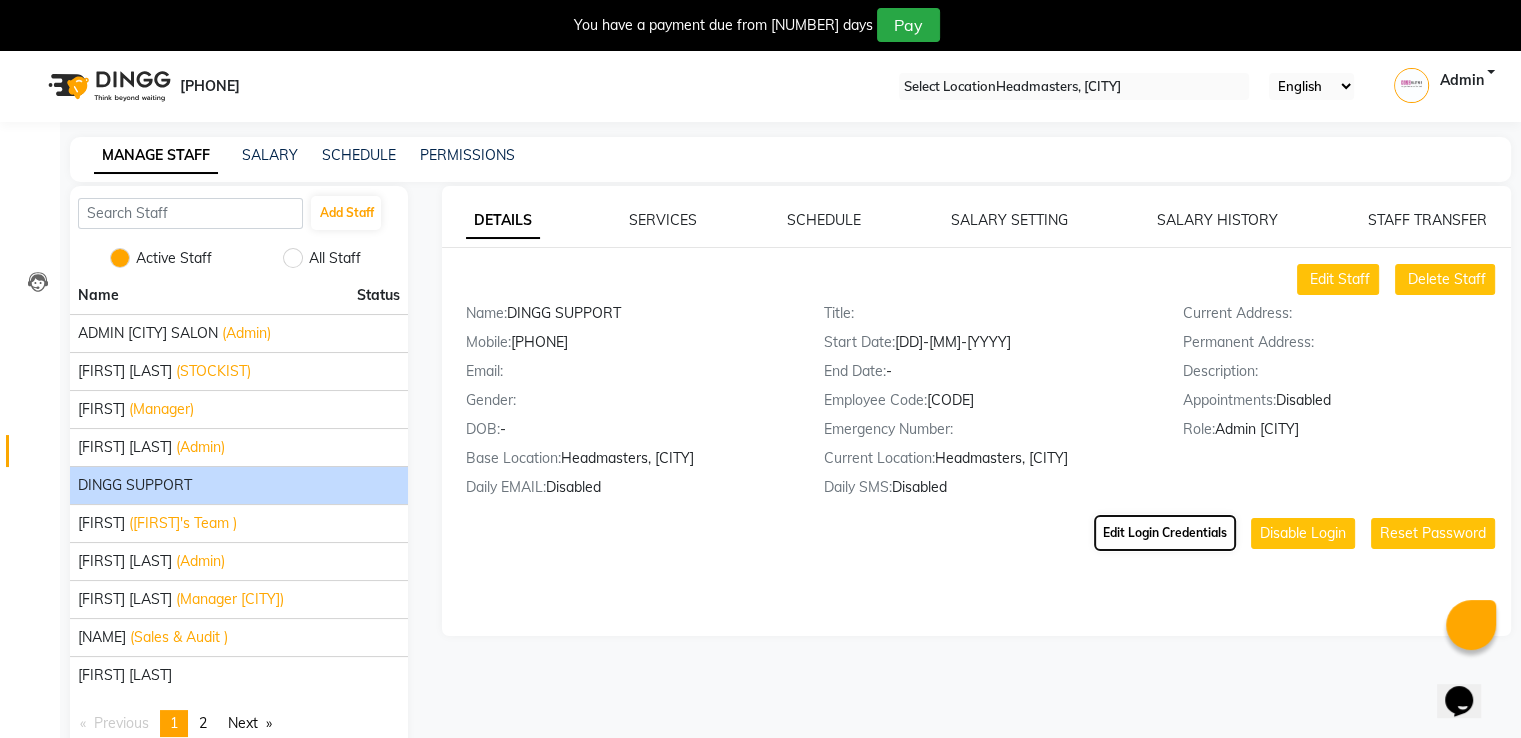 click on "Edit Login Credentials" at bounding box center (1165, 533) 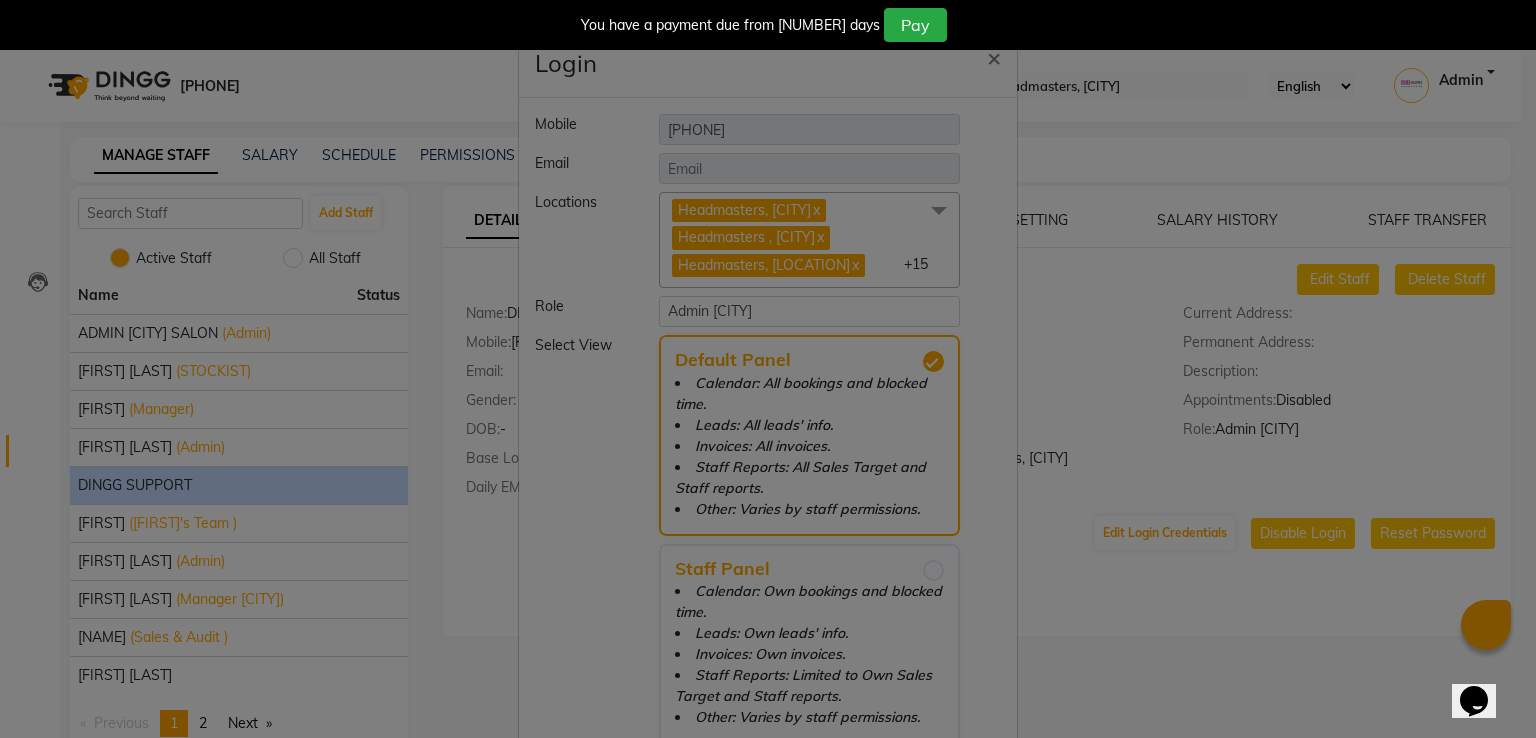 click on "+15" at bounding box center (749, 210) 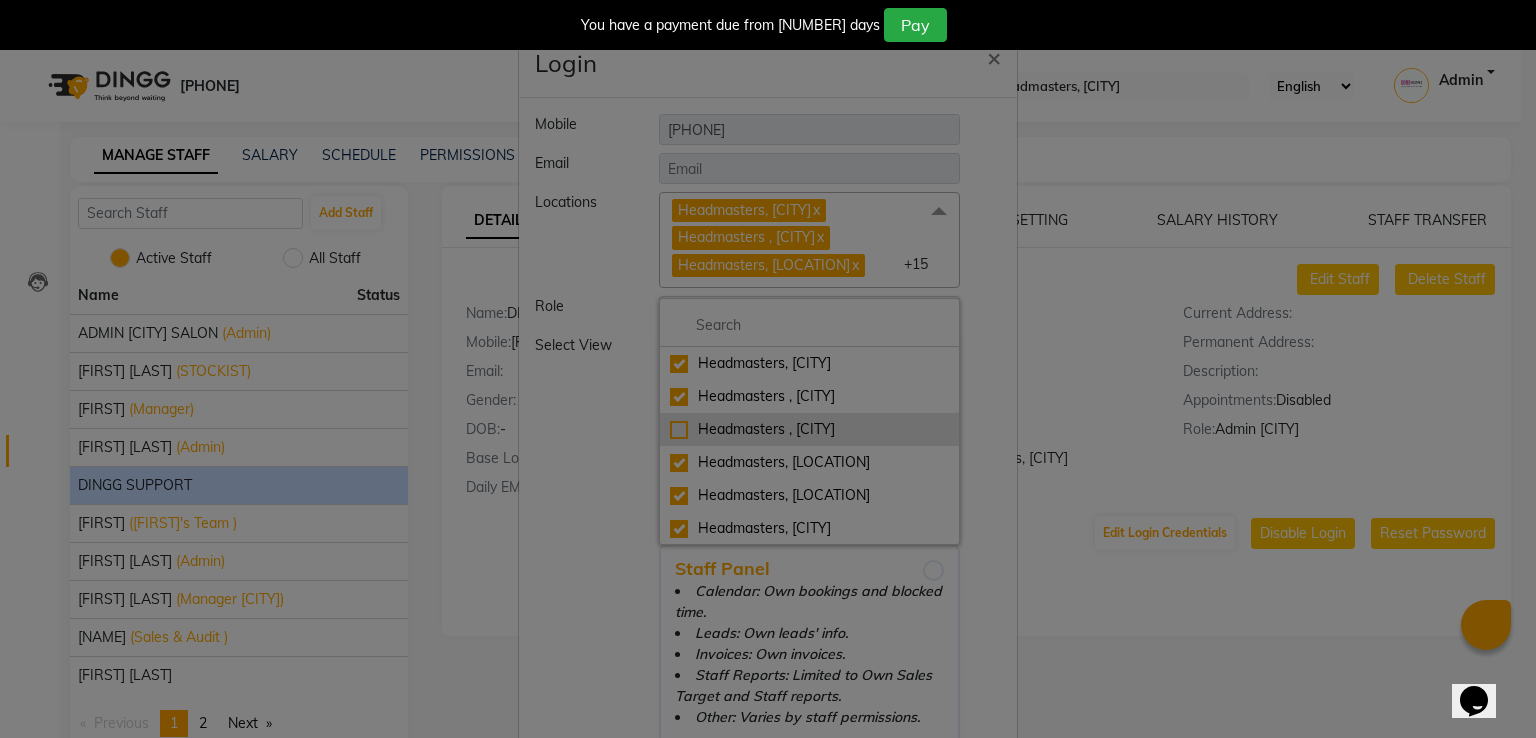click on "Headmasters , [CITY]" at bounding box center [809, 429] 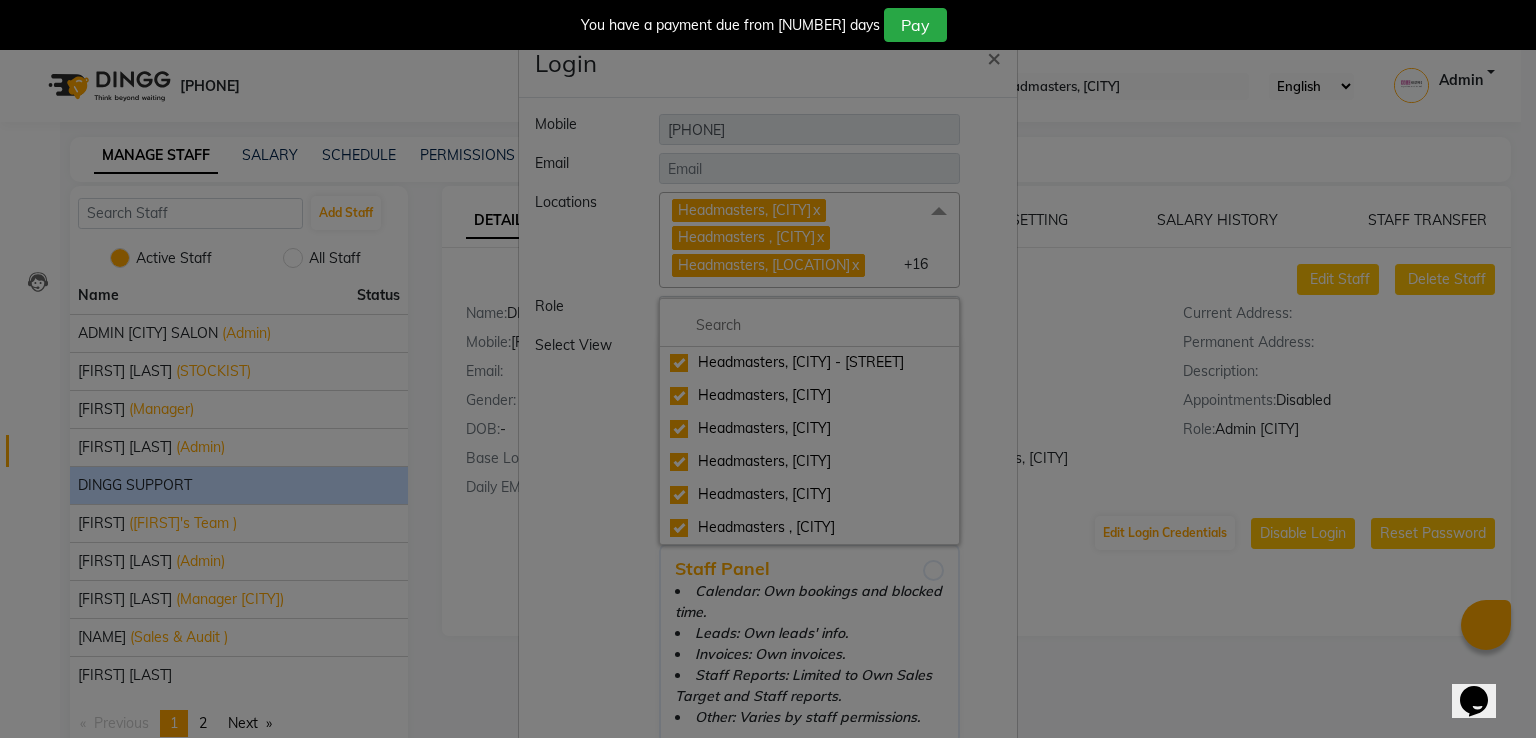 scroll, scrollTop: 472, scrollLeft: 0, axis: vertical 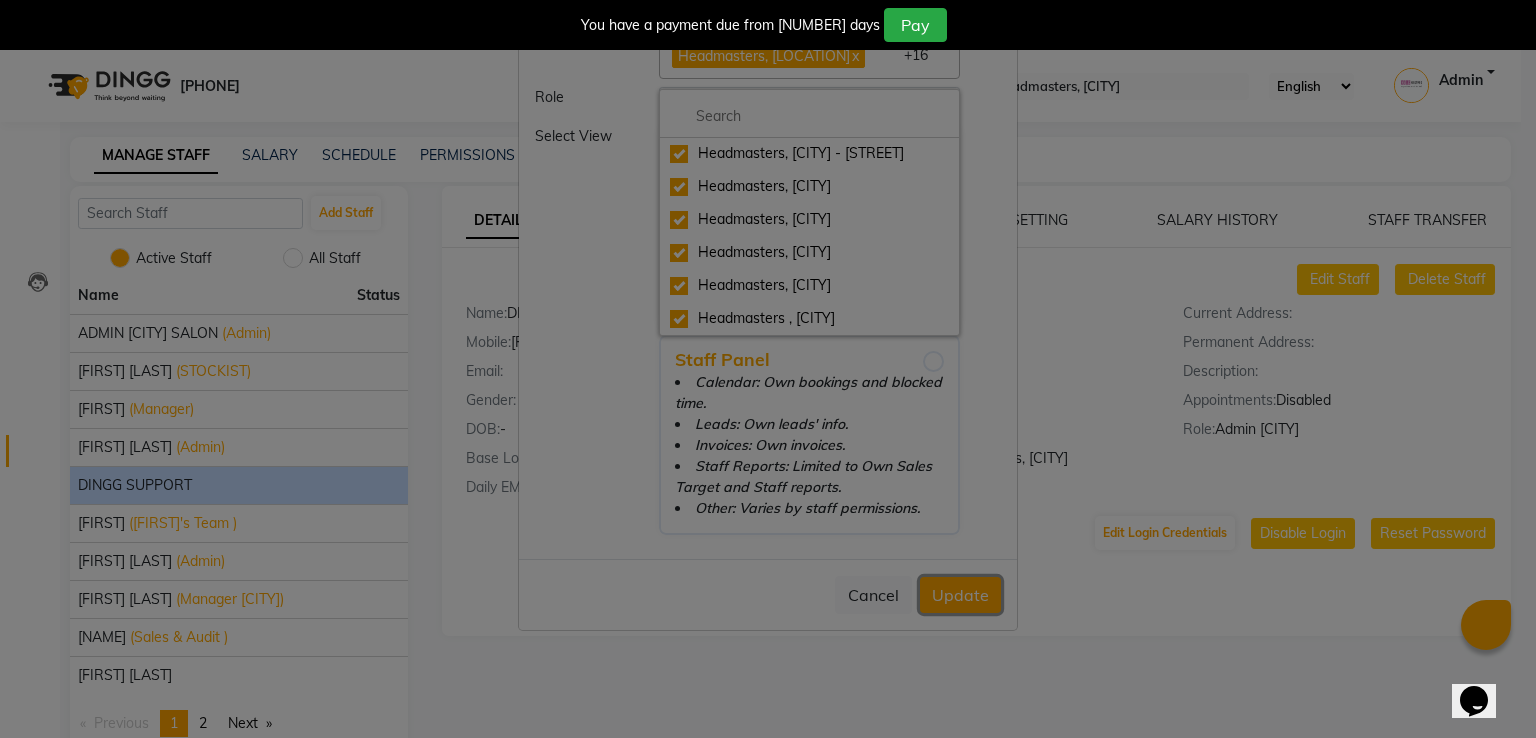 click on "Update" at bounding box center (960, 595) 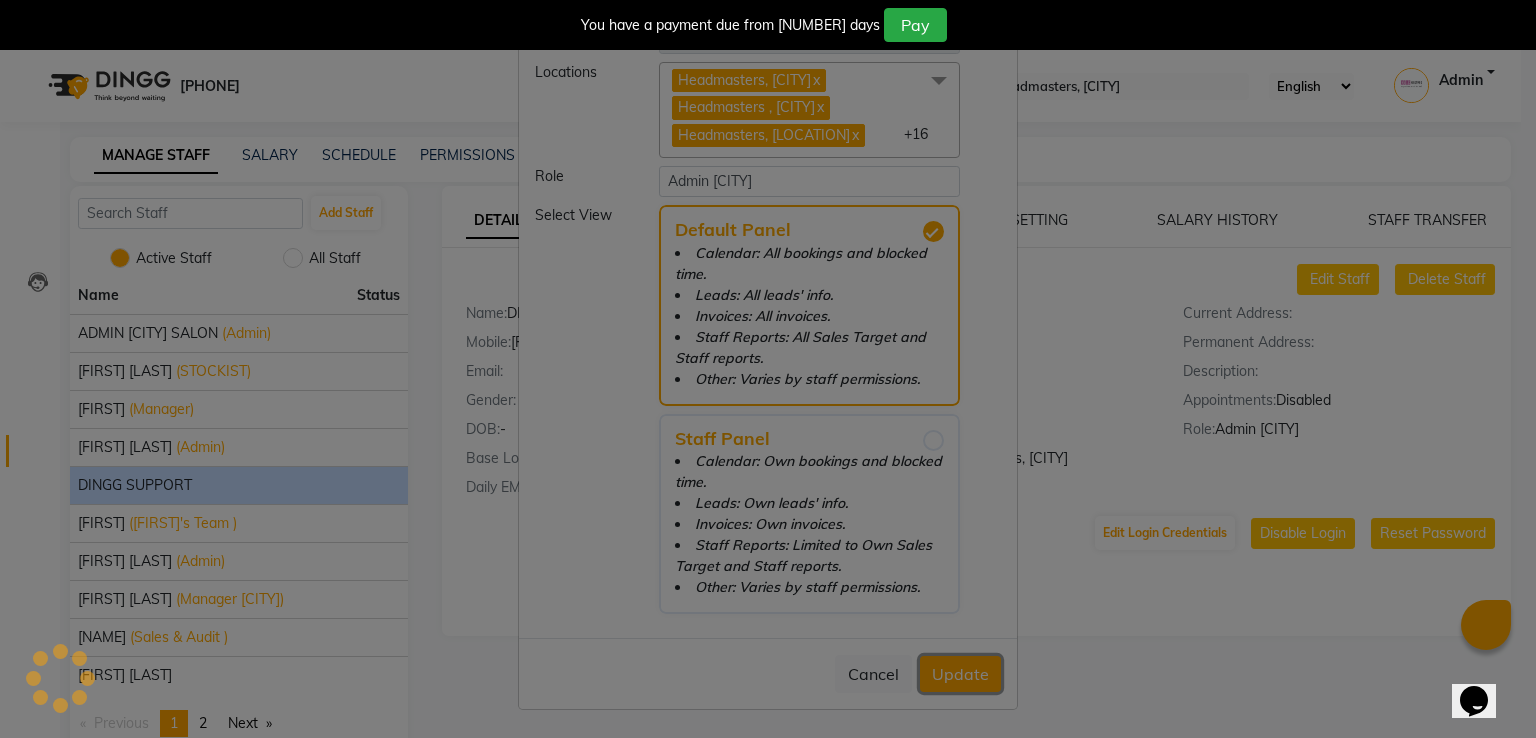 scroll, scrollTop: 48, scrollLeft: 0, axis: vertical 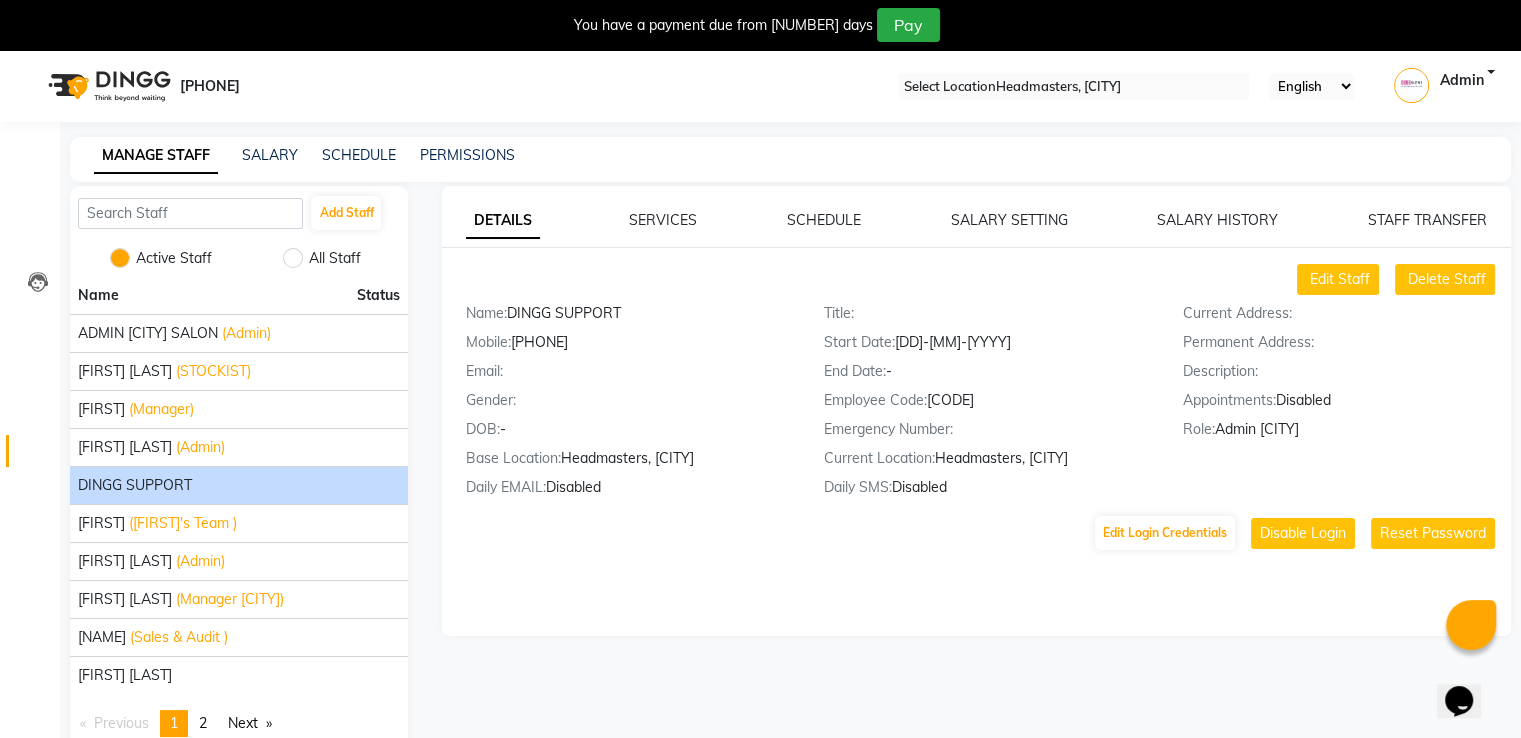 click on "Mobile:   [PHONE]" at bounding box center (630, 346) 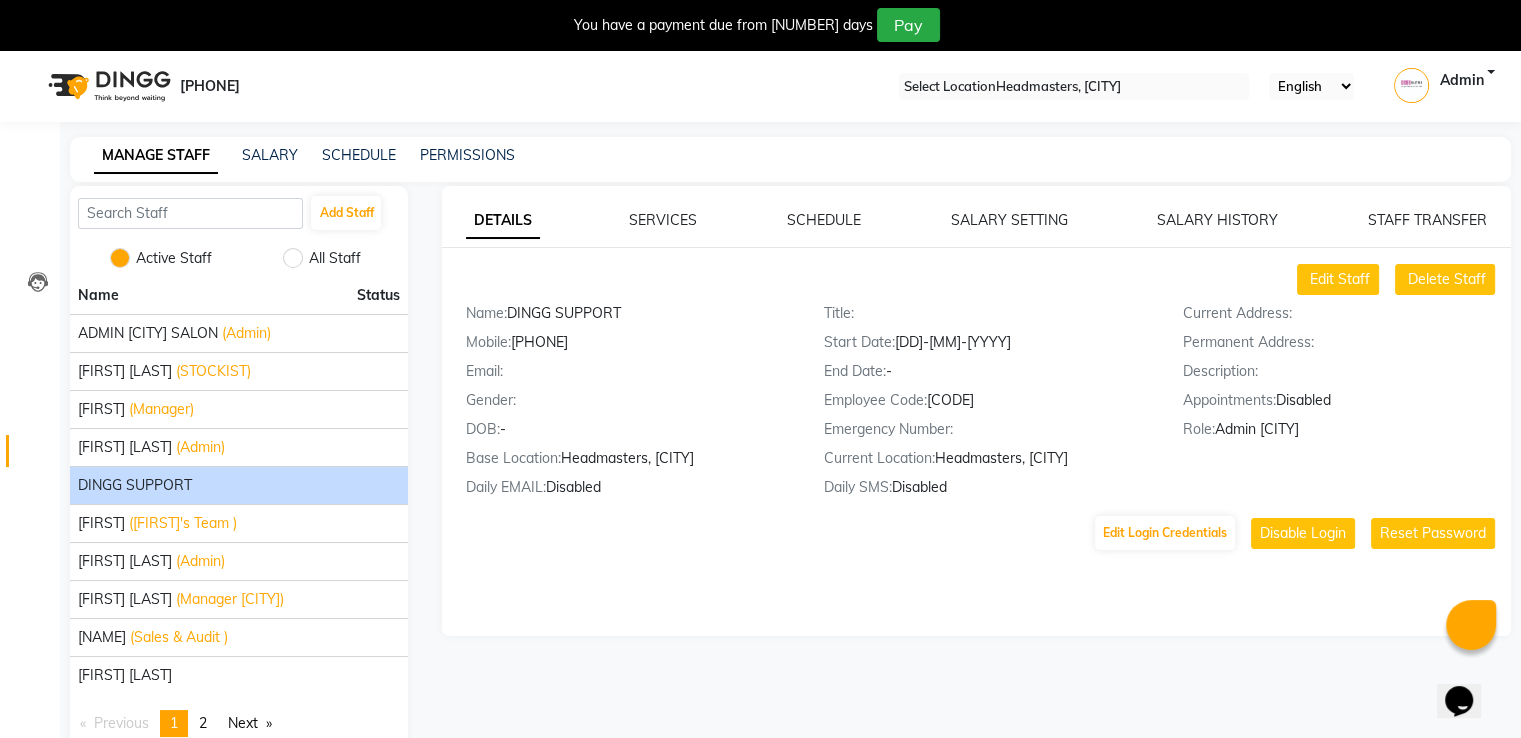 click on "Admin" at bounding box center (1444, 86) 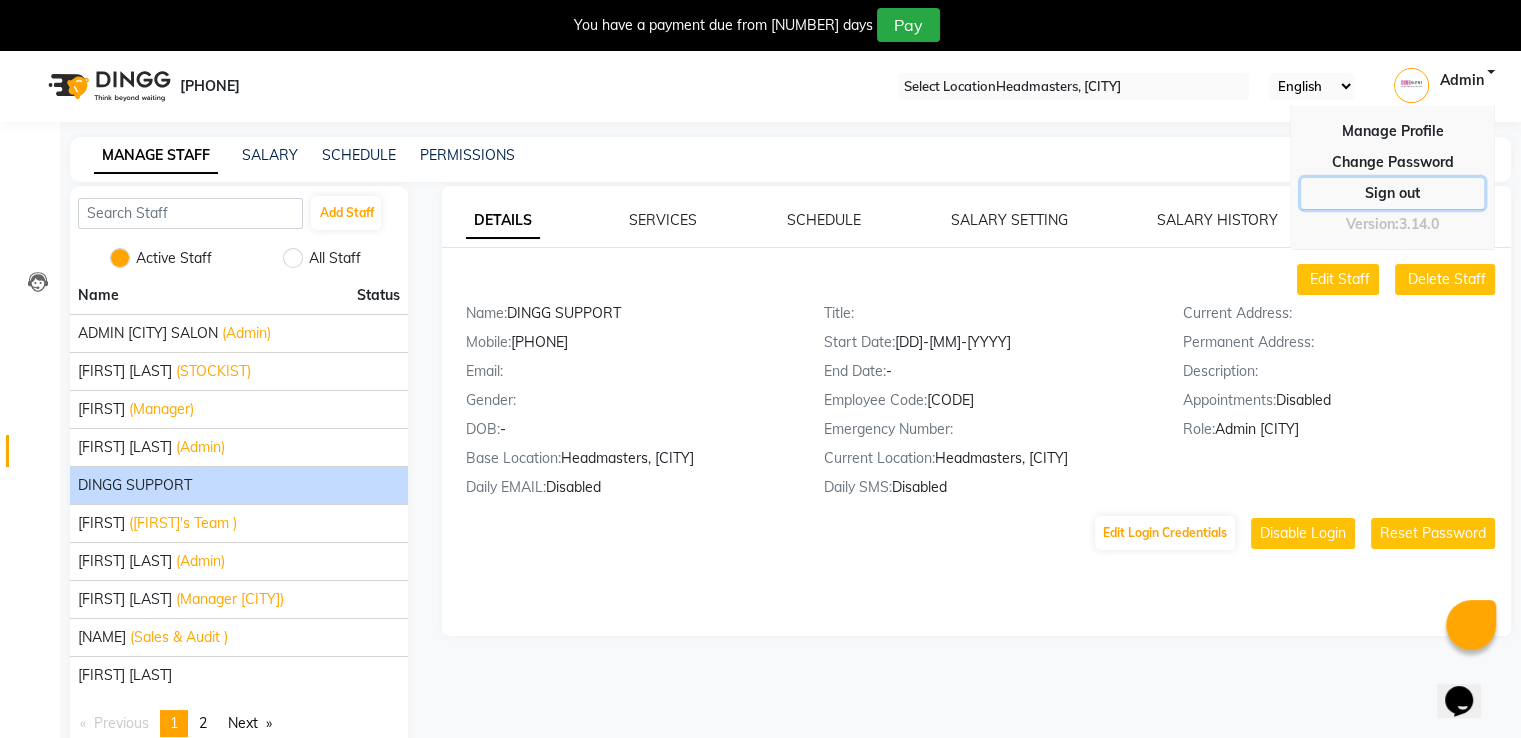 click on "Sign out" at bounding box center (1392, 162) 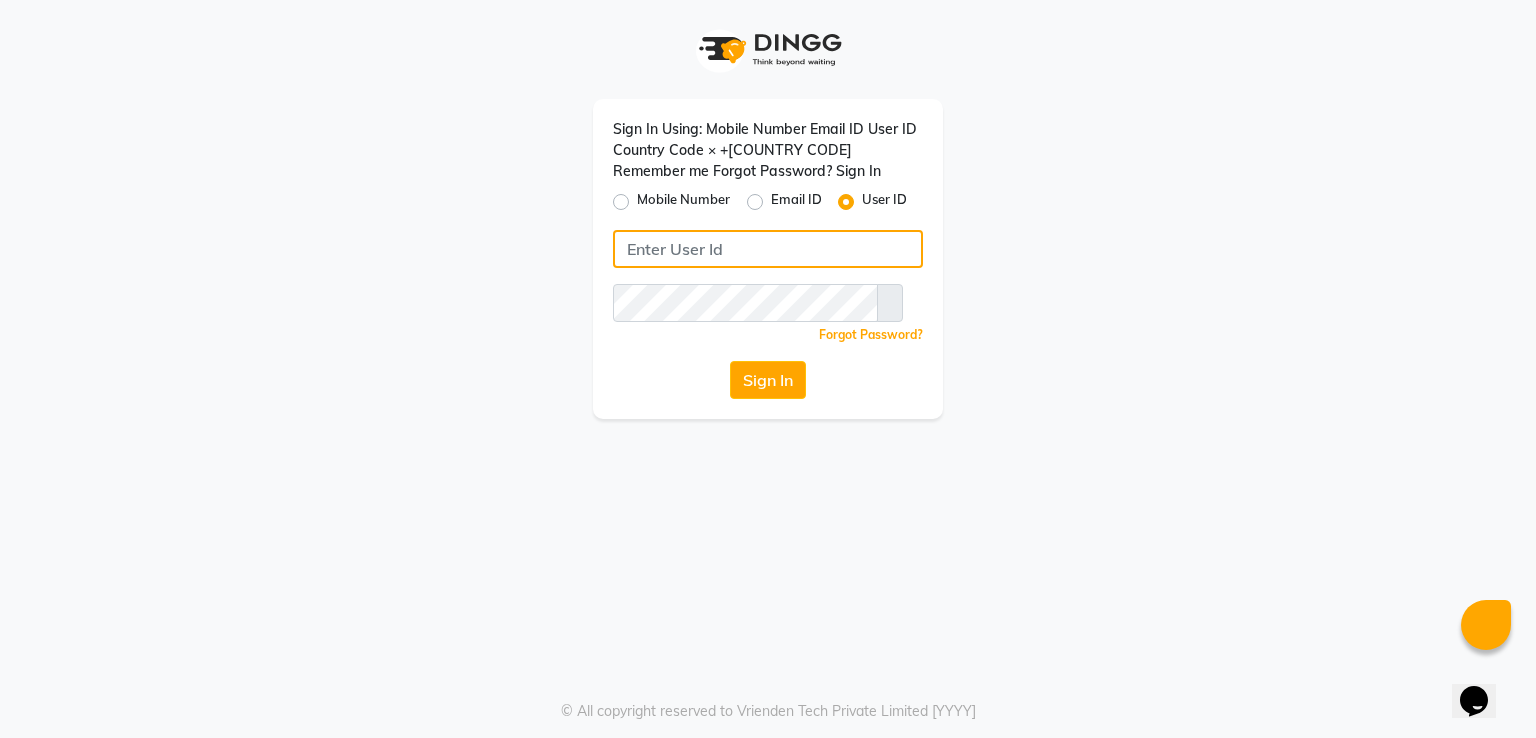 type on "[PHONE]" 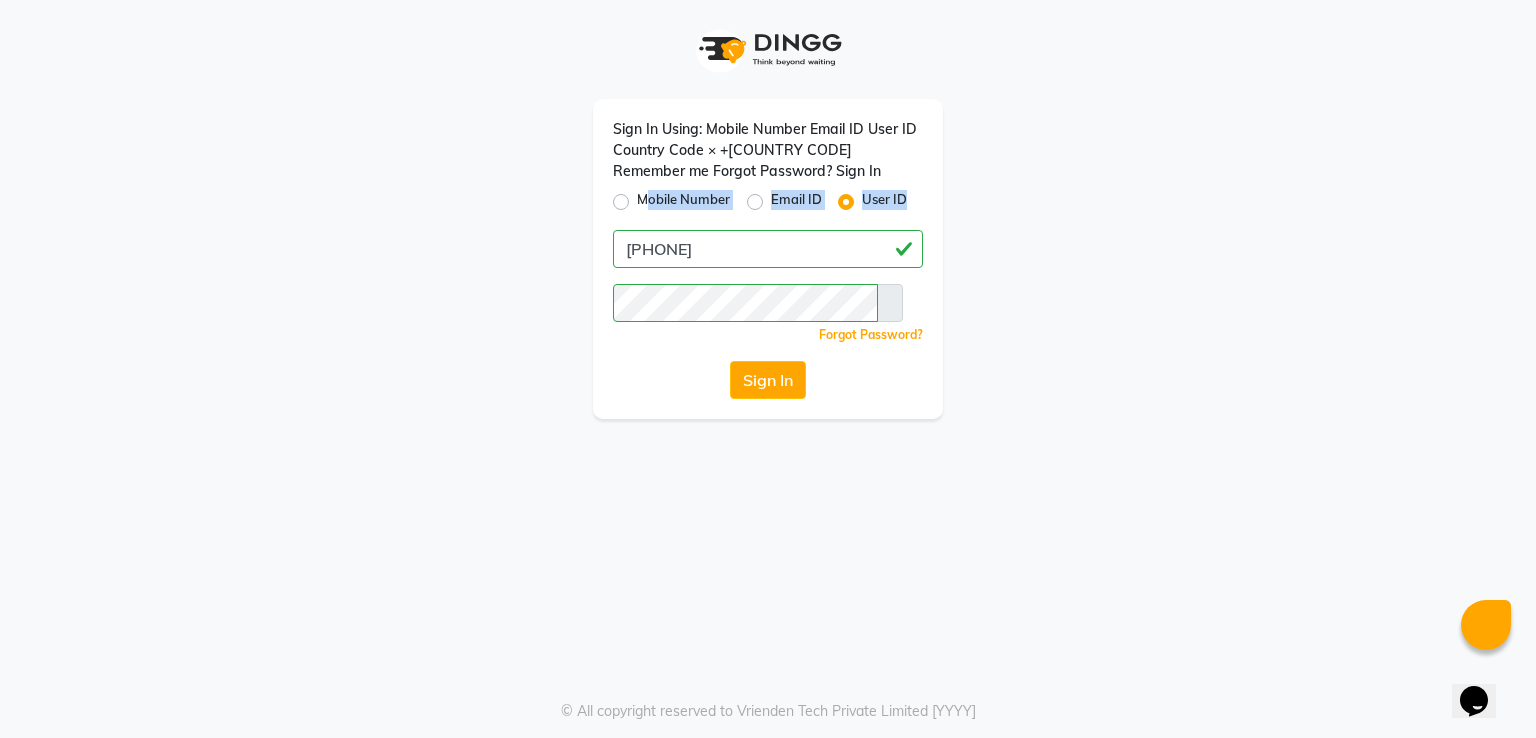 drag, startPoint x: 646, startPoint y: 160, endPoint x: 762, endPoint y: 213, distance: 127.53431 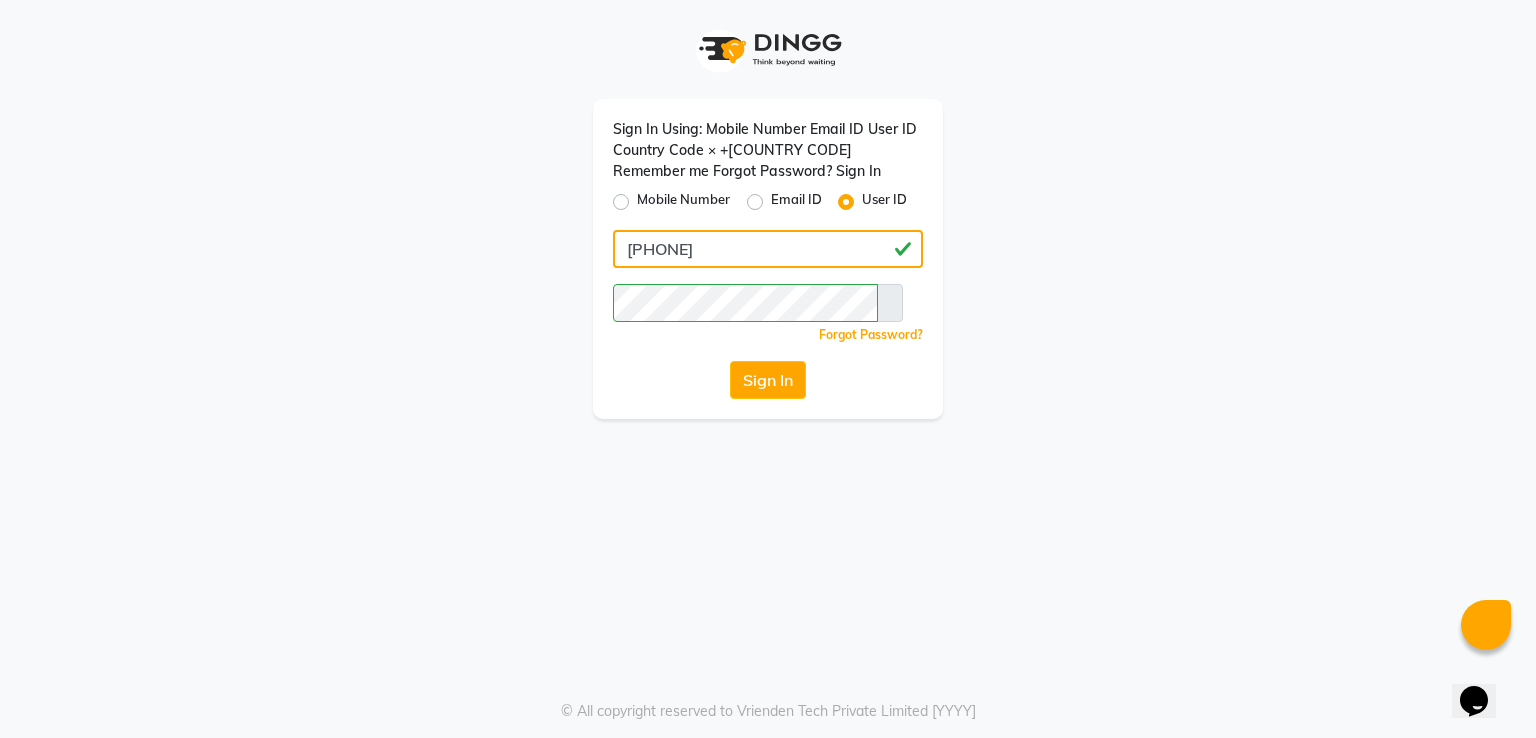 click on "[PHONE]" at bounding box center [768, 249] 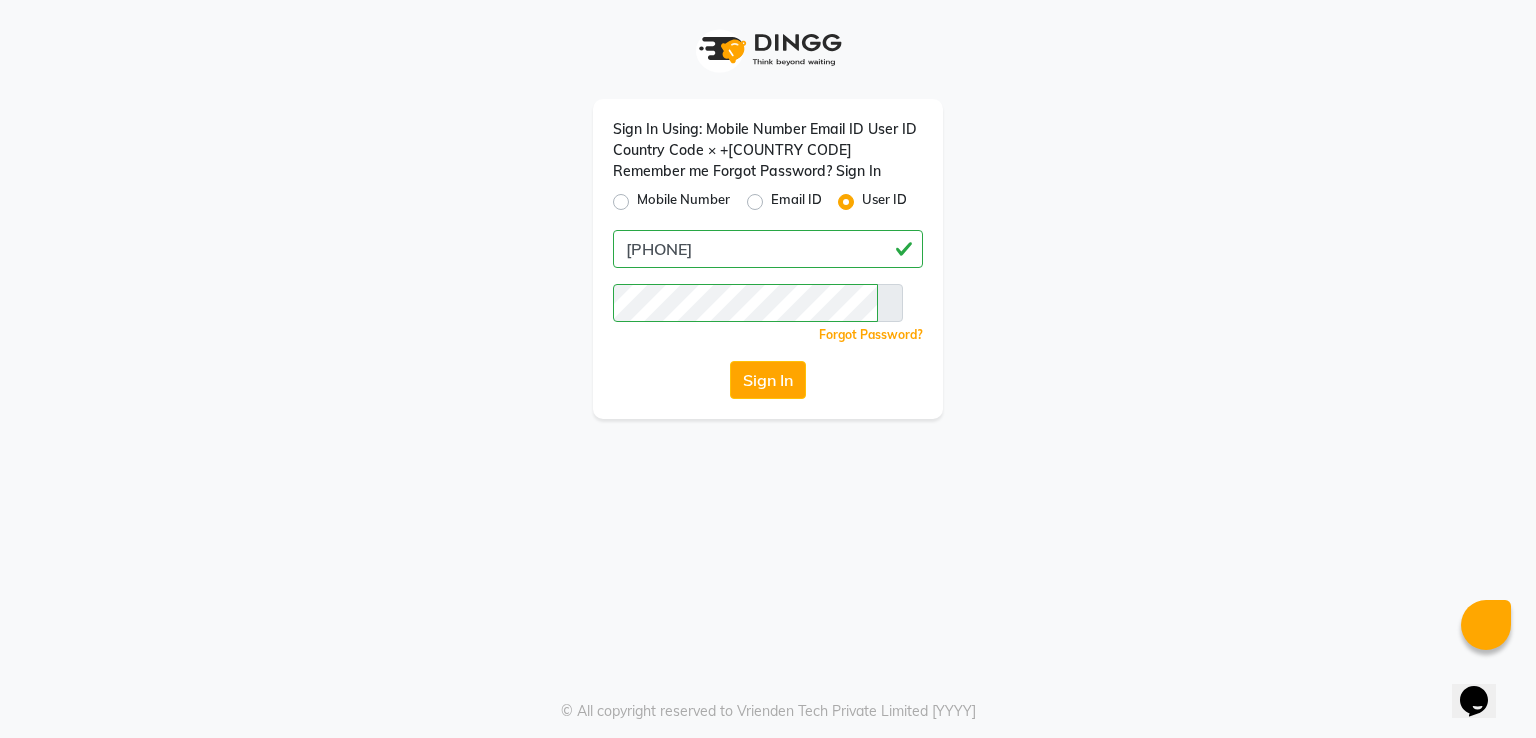 click on "Mobile Number" at bounding box center [683, 202] 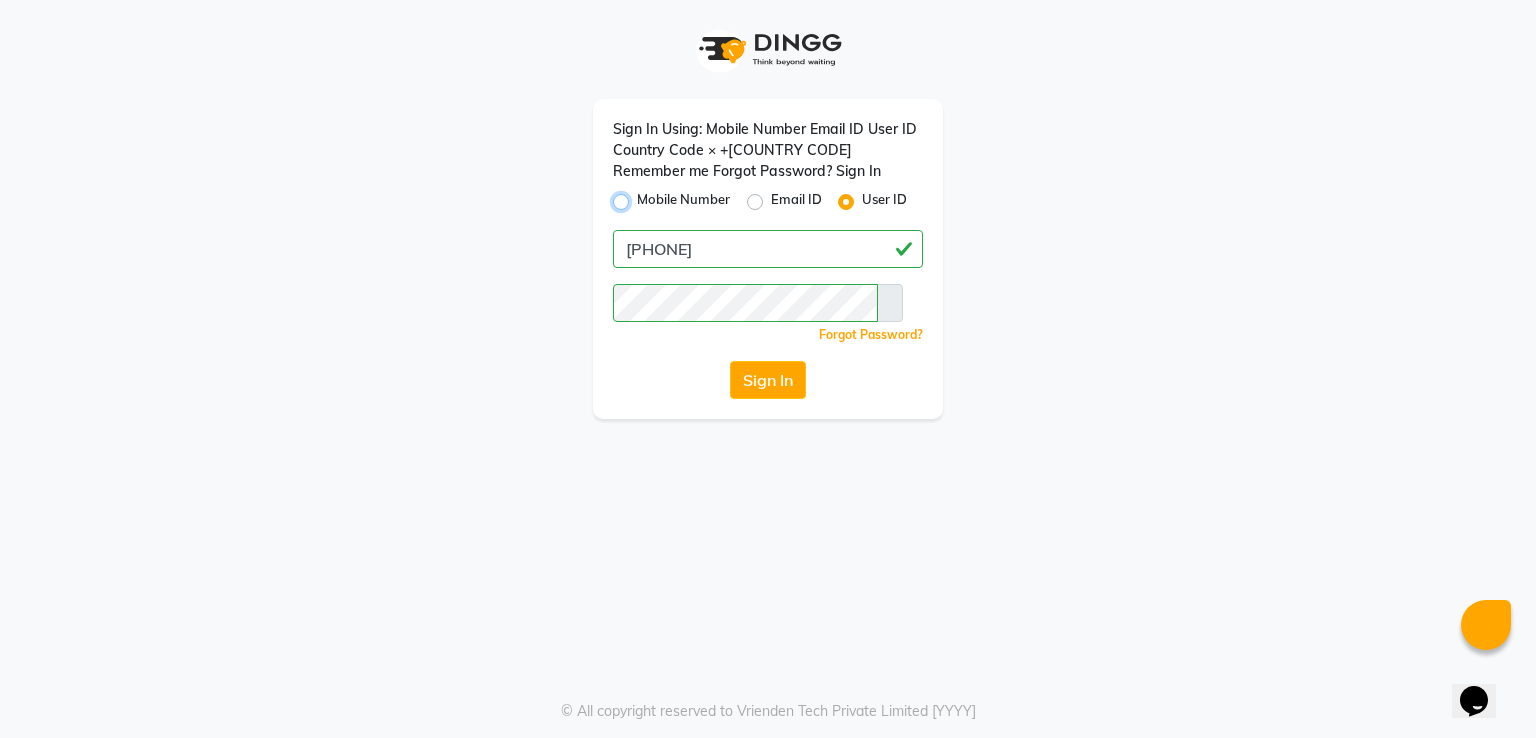 click on "Mobile Number" at bounding box center (643, 196) 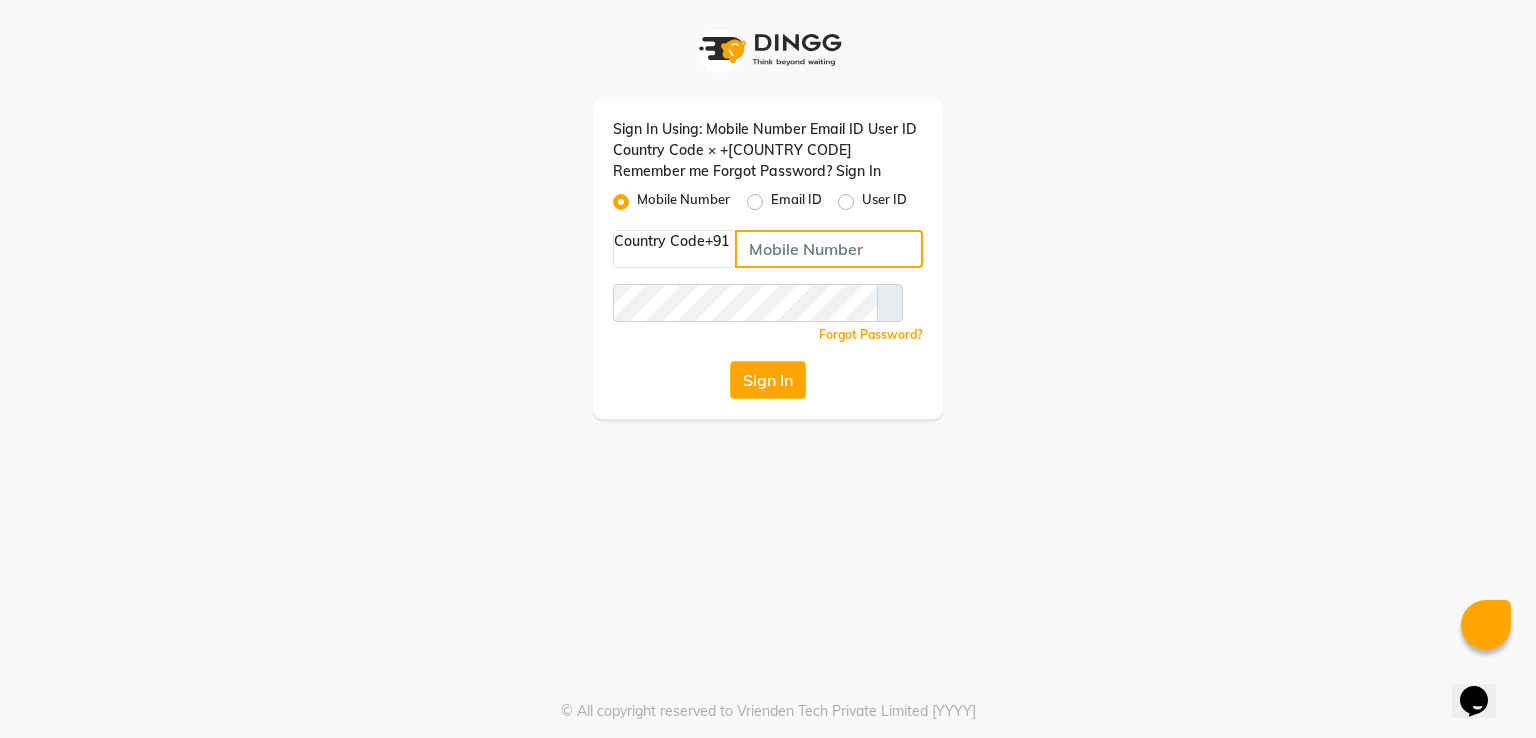 click at bounding box center [829, 249] 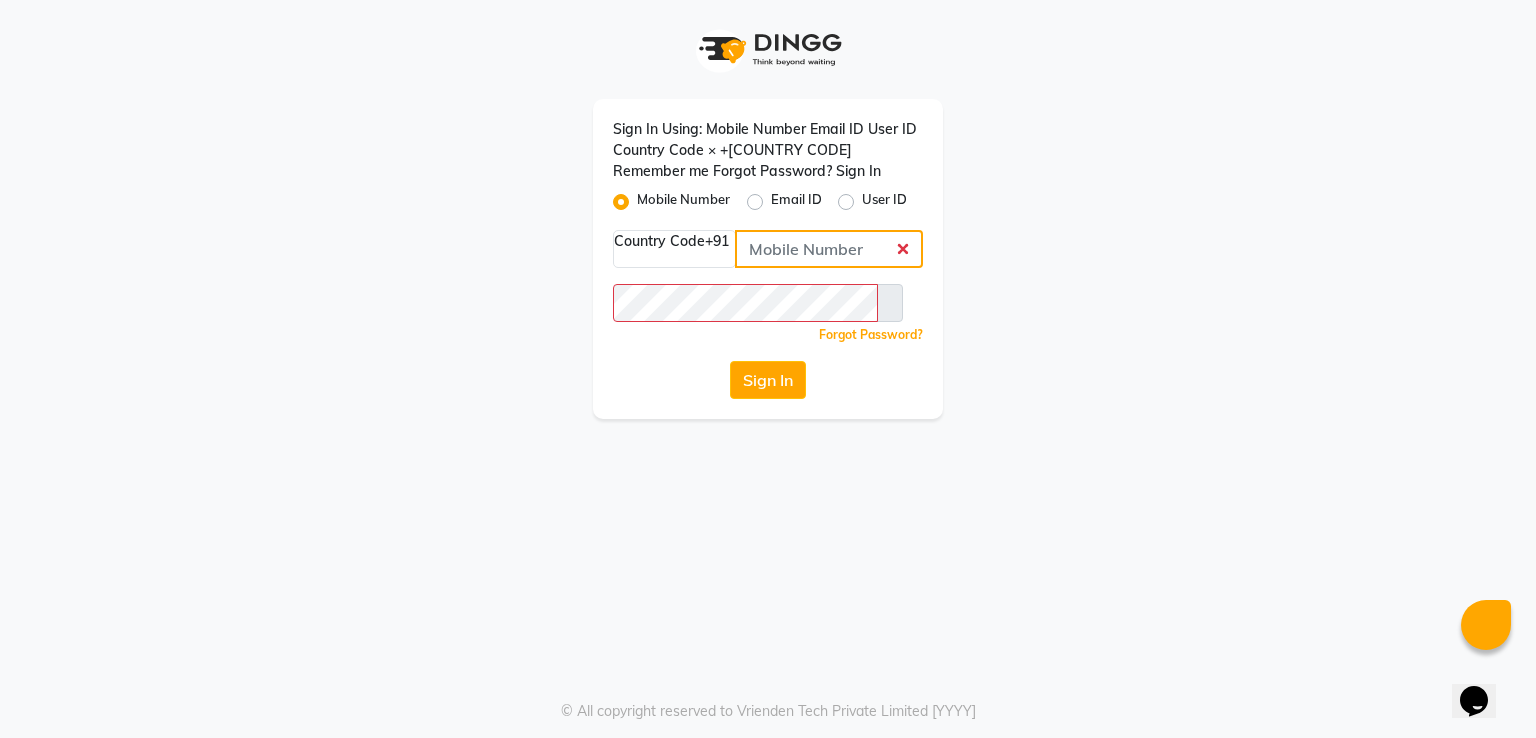 click at bounding box center [829, 249] 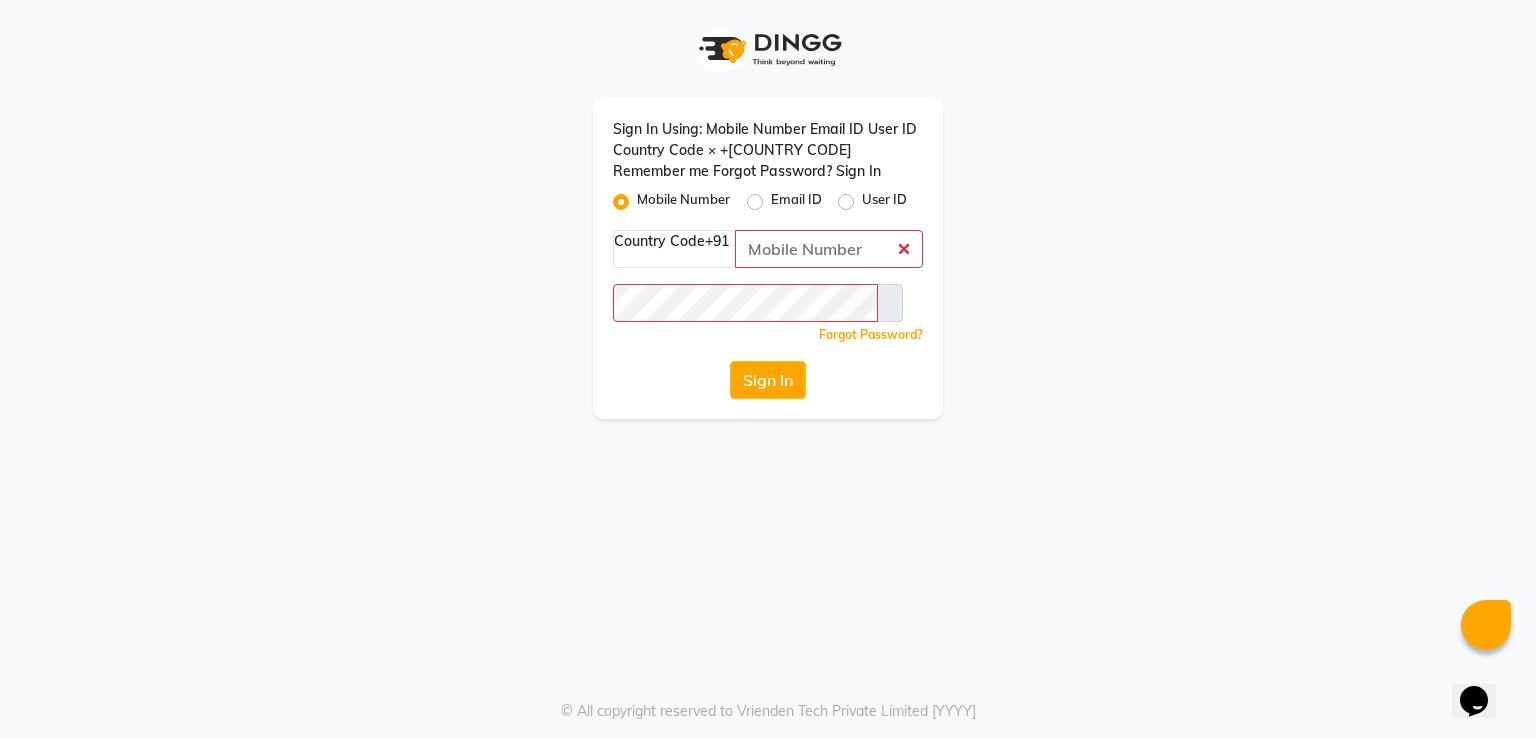click on "Sign In Using: Mobile Number Email ID User ID Country Code × +[COUNTRY CODE] Remember me Forgot Password? Sign In" at bounding box center (768, 209) 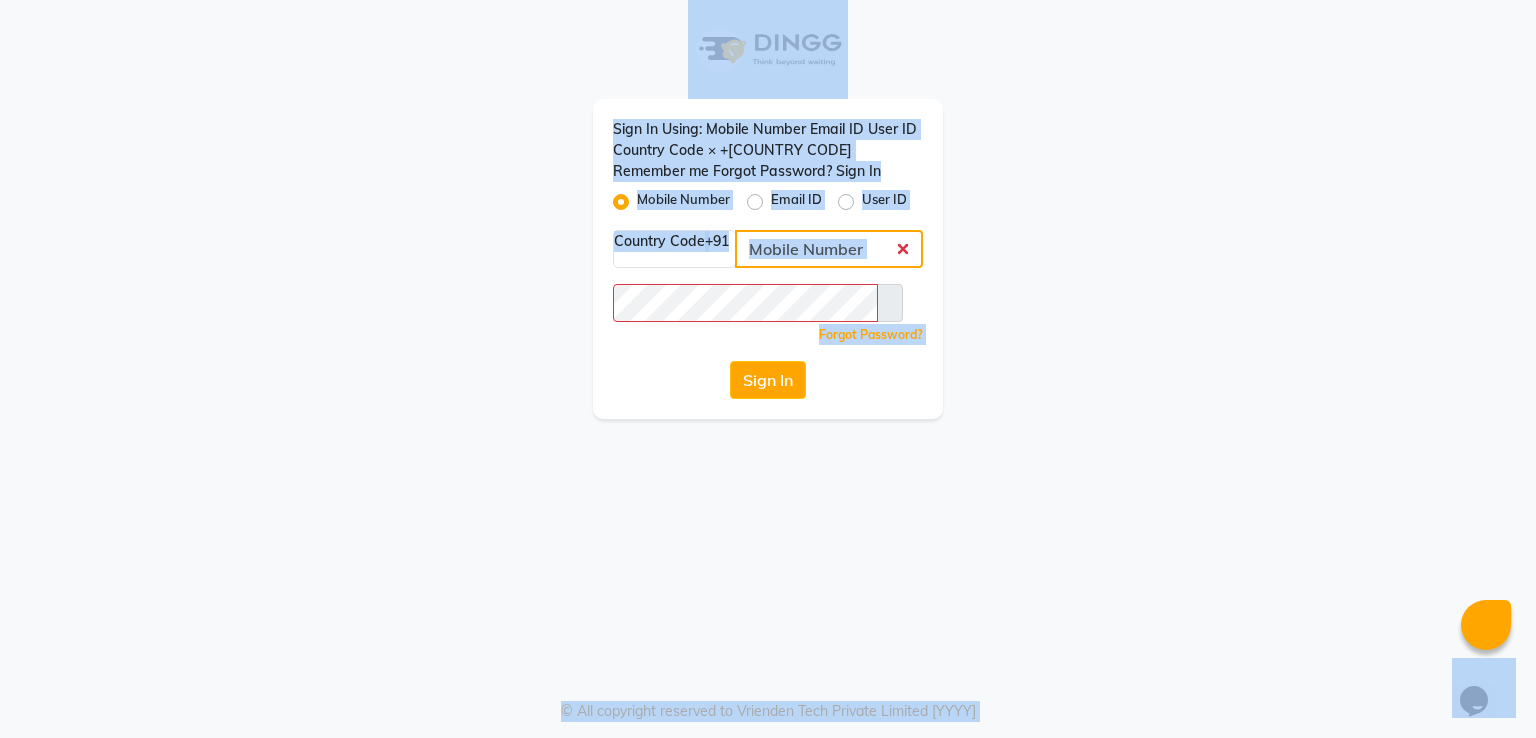 click at bounding box center (829, 249) 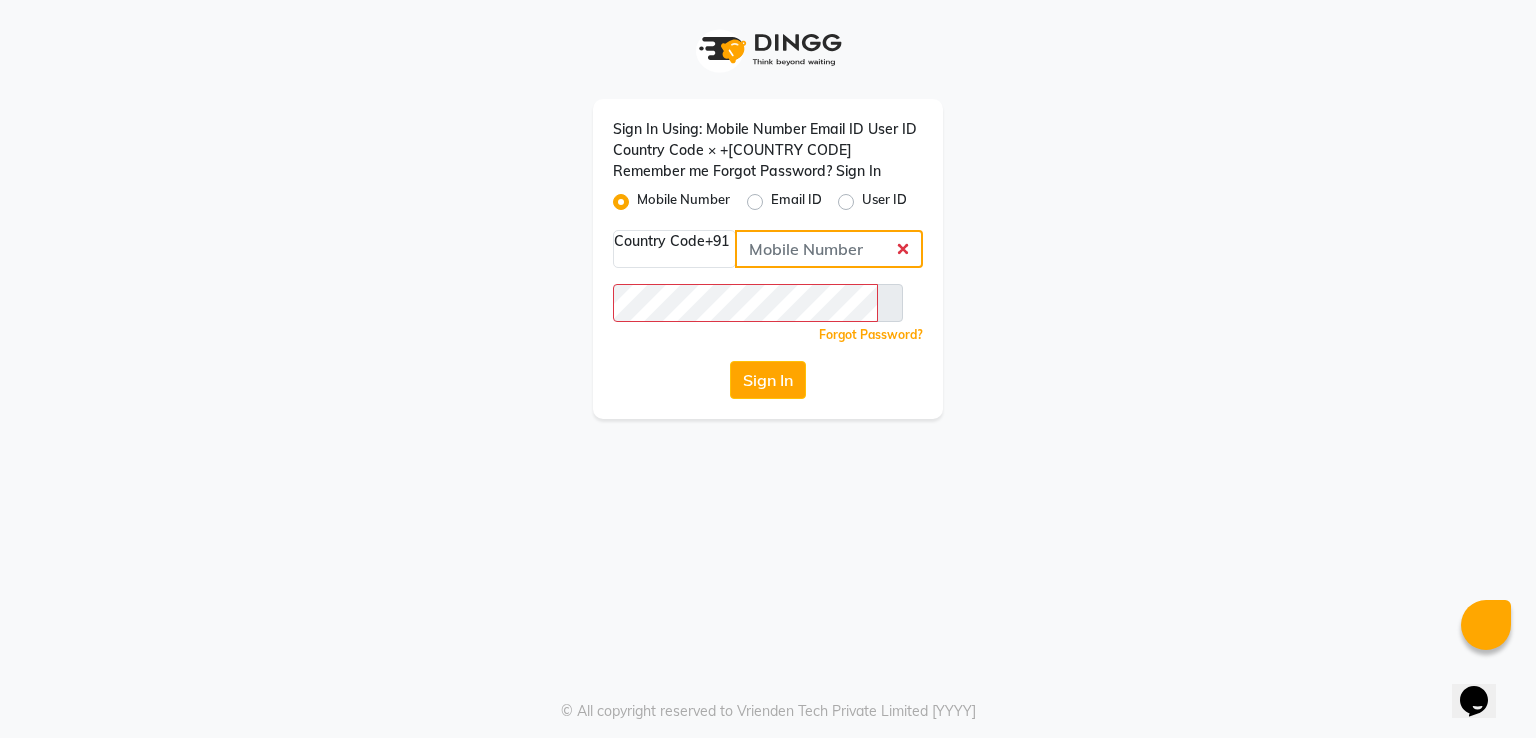 paste on "[PHONE]" 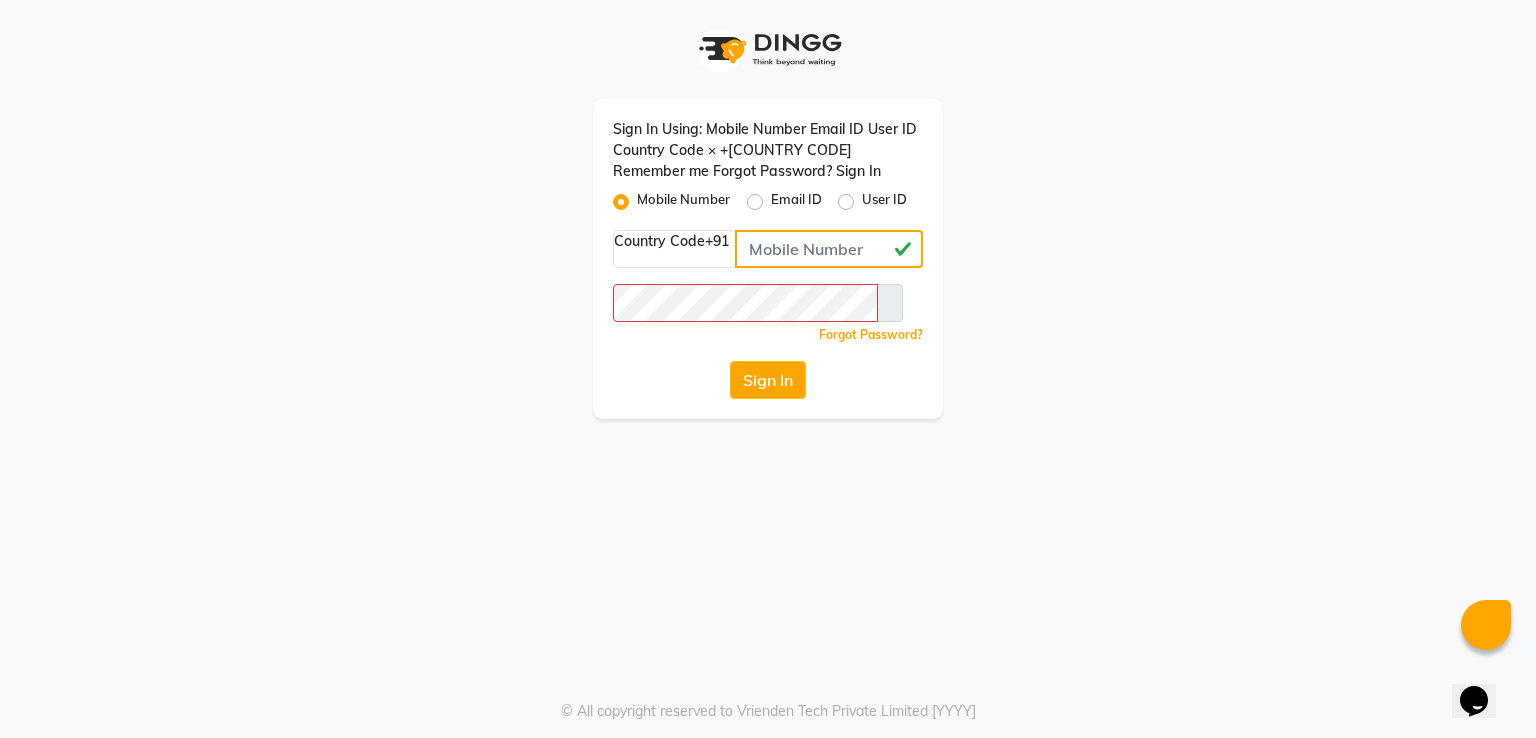 type on "[PHONE]" 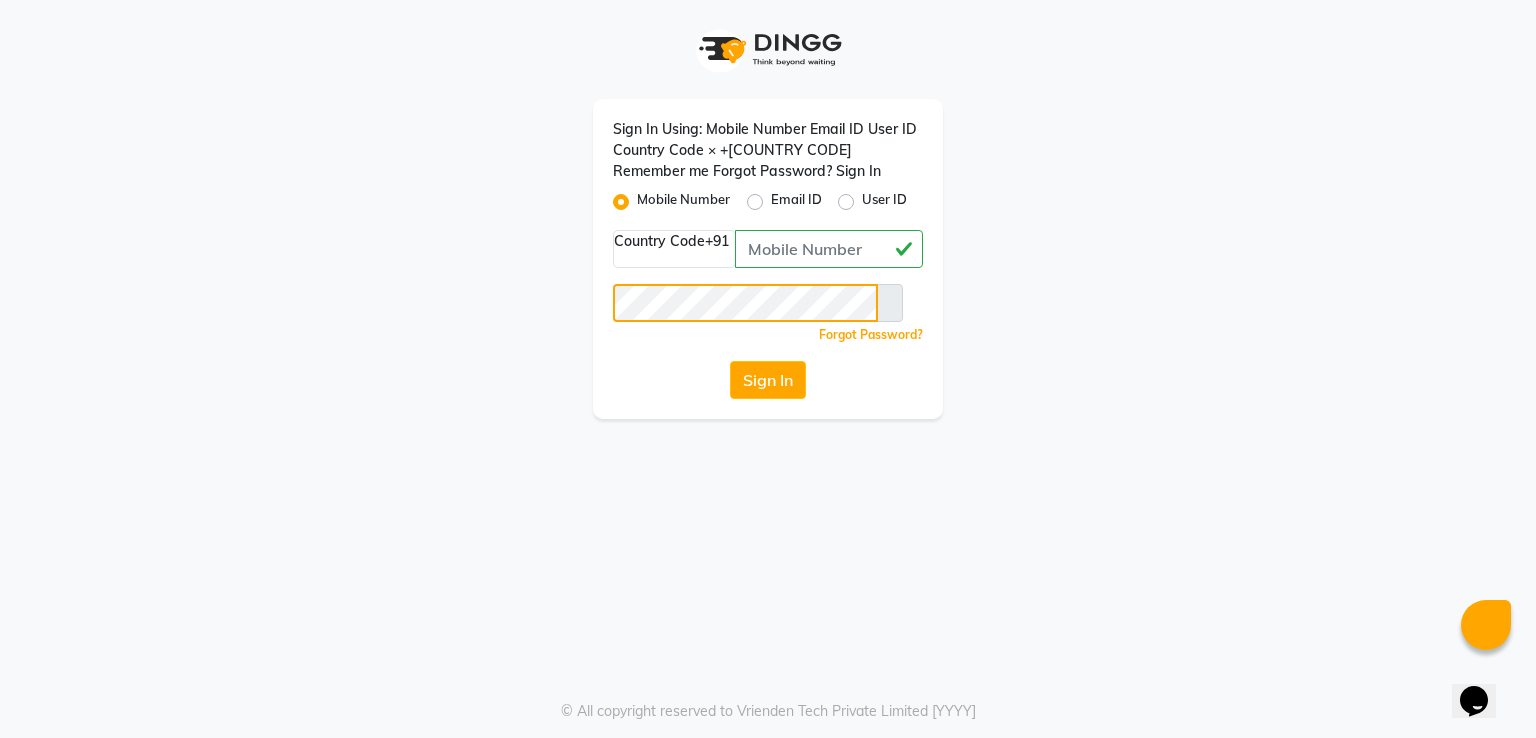 click on "Sign In" at bounding box center [768, 380] 